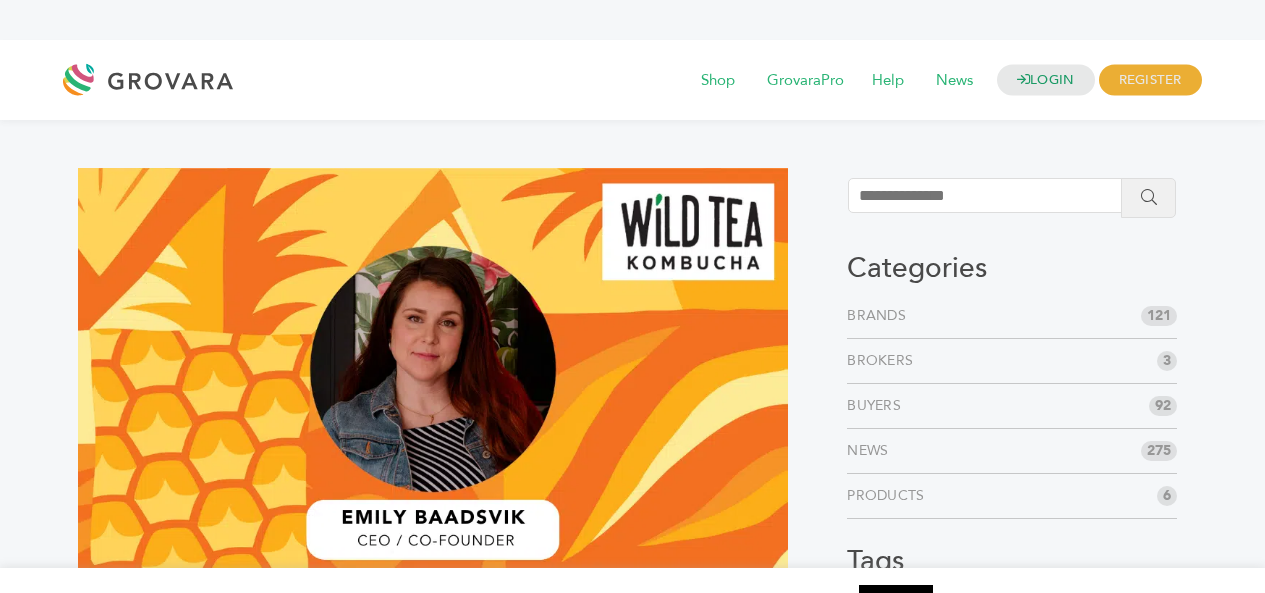 scroll, scrollTop: 300, scrollLeft: 0, axis: vertical 